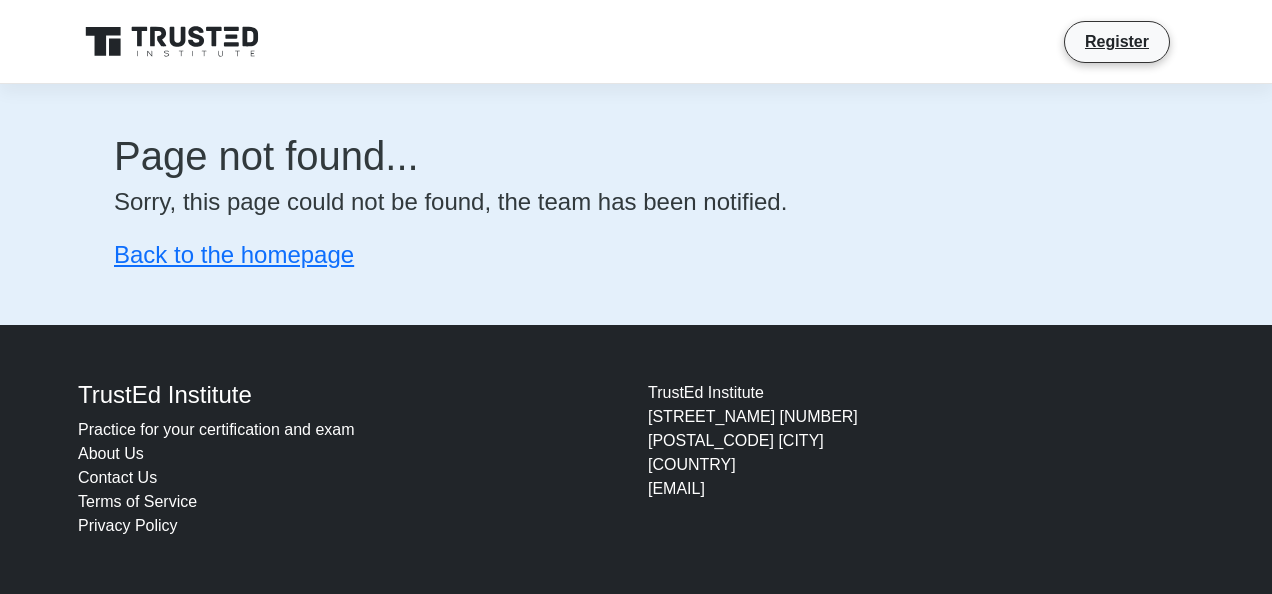 scroll, scrollTop: 0, scrollLeft: 0, axis: both 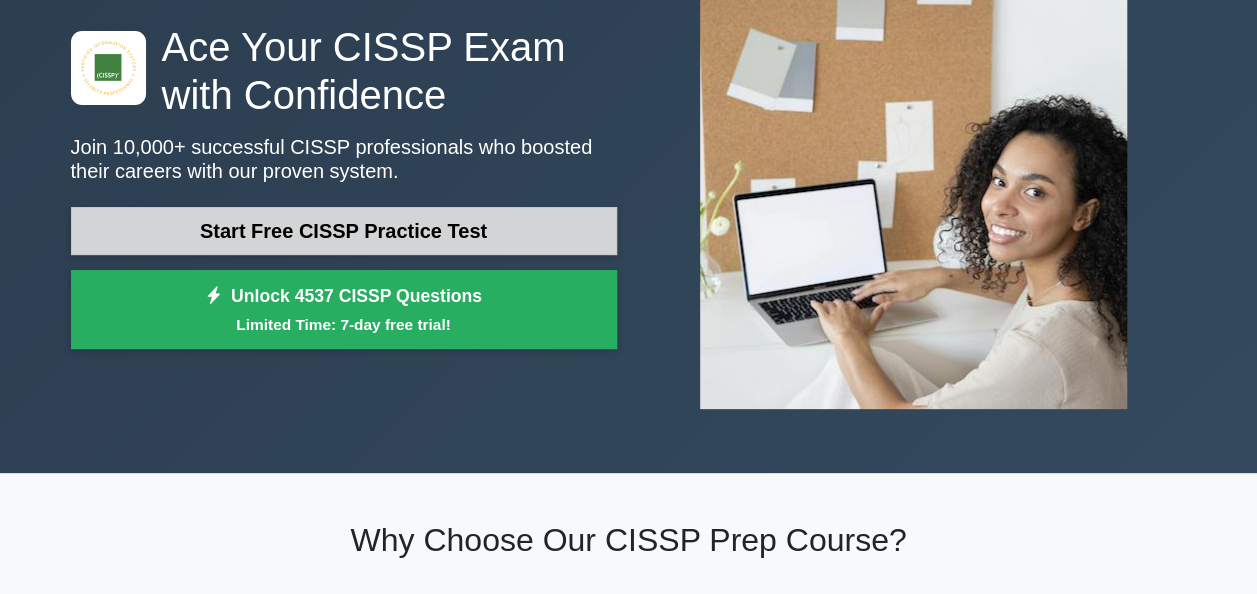 click on "Start Free CISSP Practice Test" at bounding box center [344, 231] 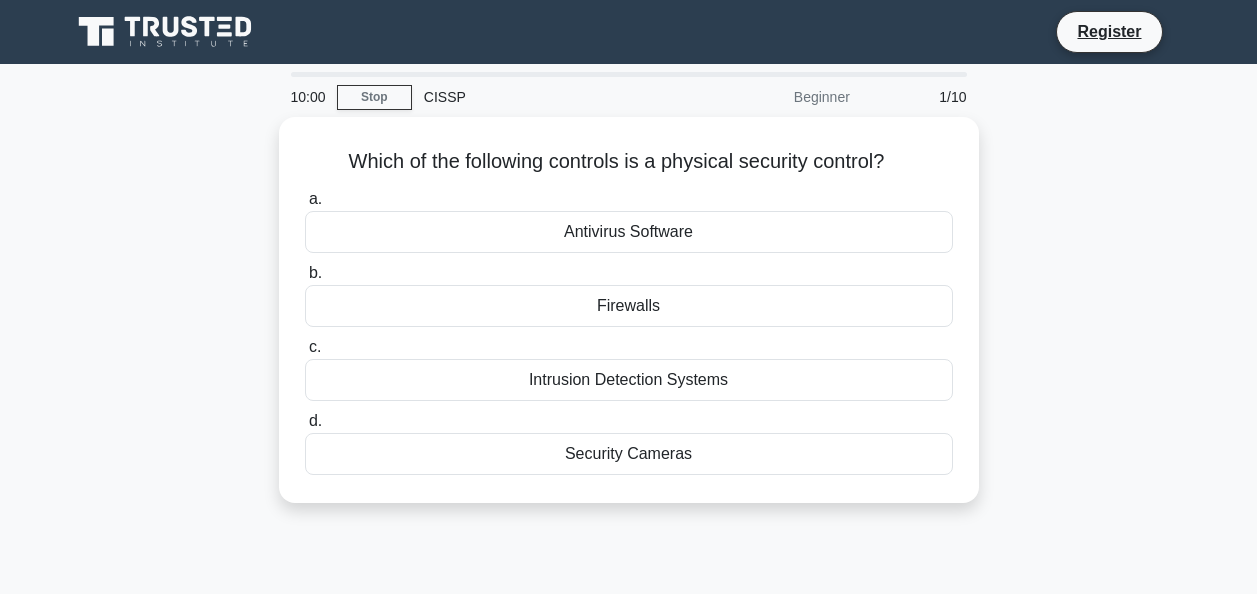 scroll, scrollTop: 0, scrollLeft: 0, axis: both 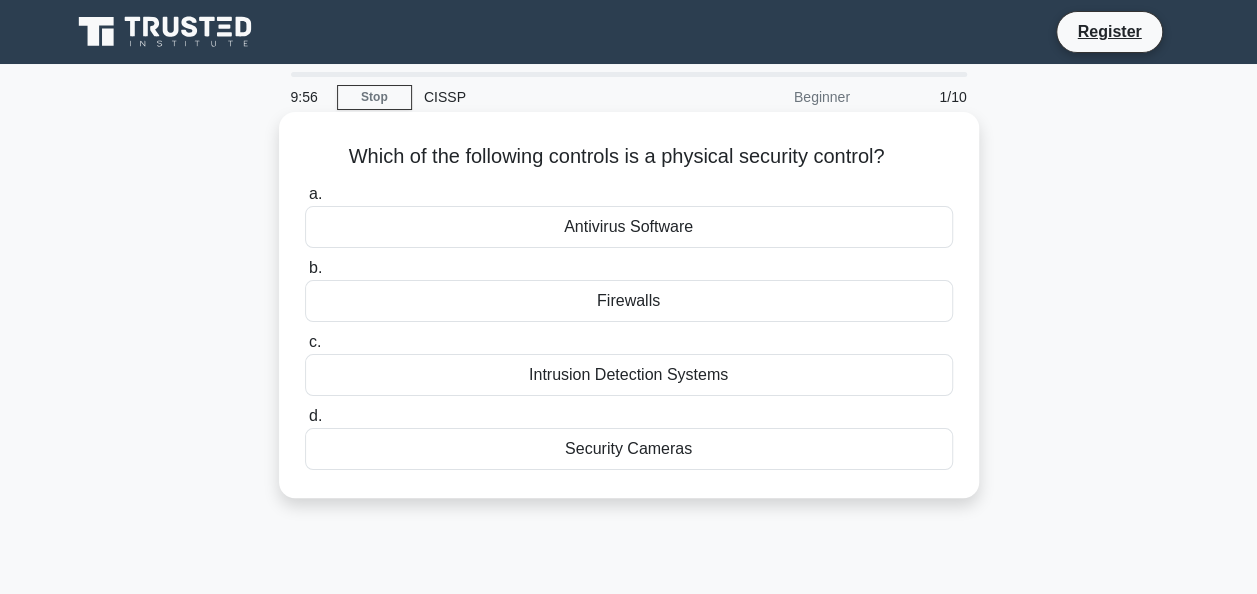 click on "Security Cameras" at bounding box center [629, 449] 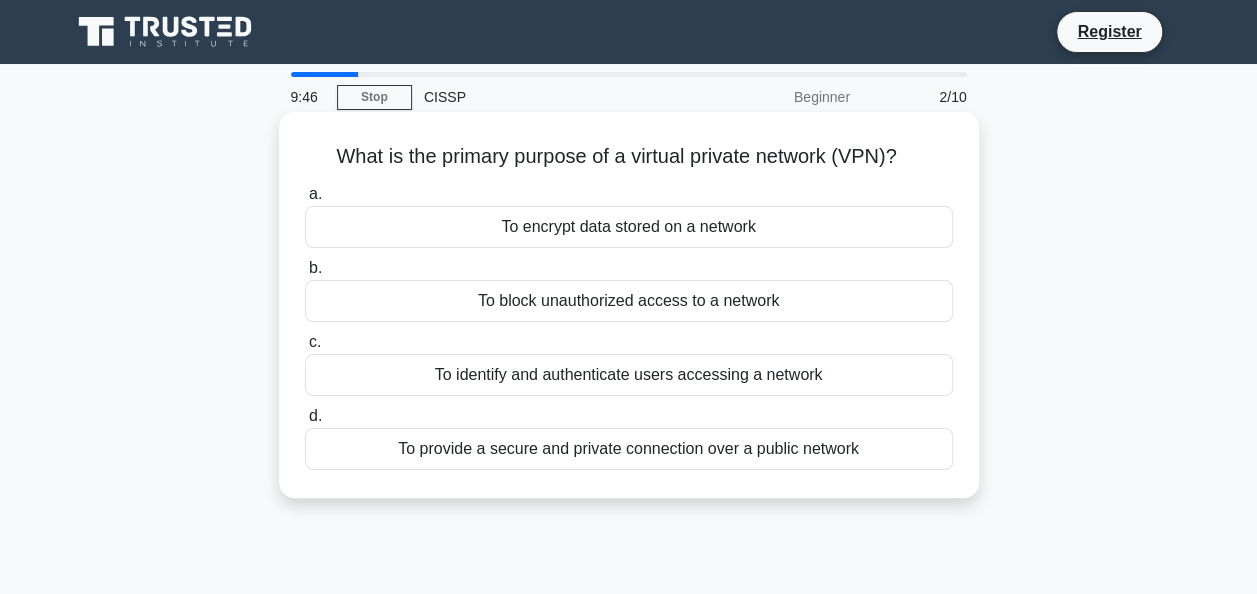 click on "To provide a secure and private connection over a public network" at bounding box center [629, 449] 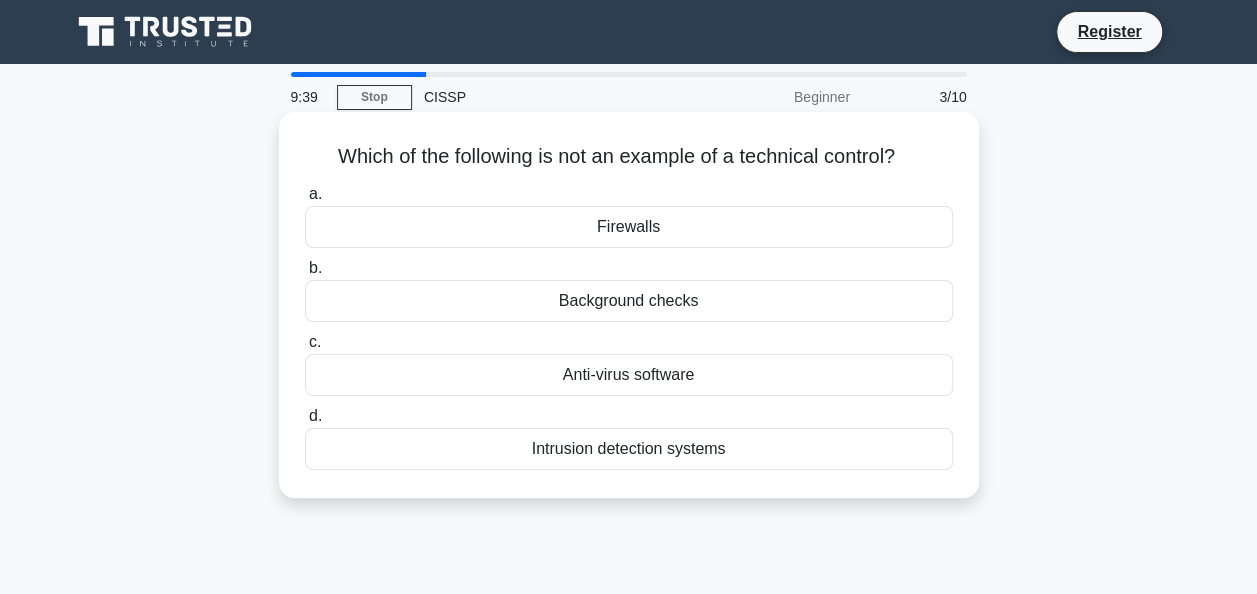click on "Background checks" at bounding box center (629, 301) 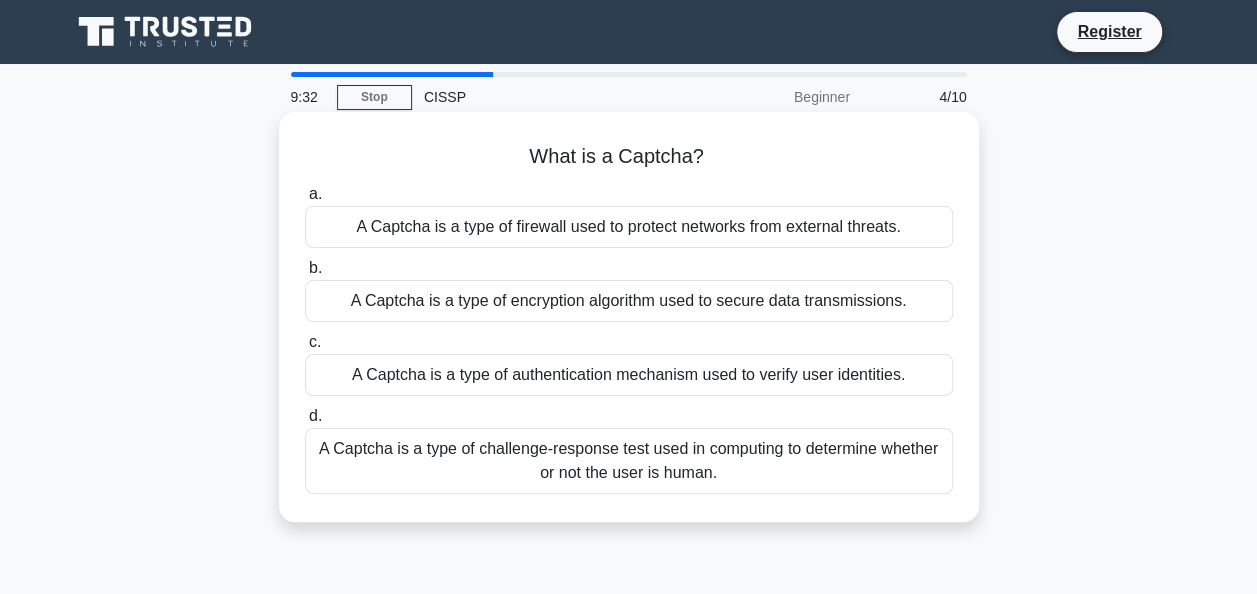 click on "A Captcha is a type of challenge-response test used in computing to determine whether or not the user is human." at bounding box center [629, 461] 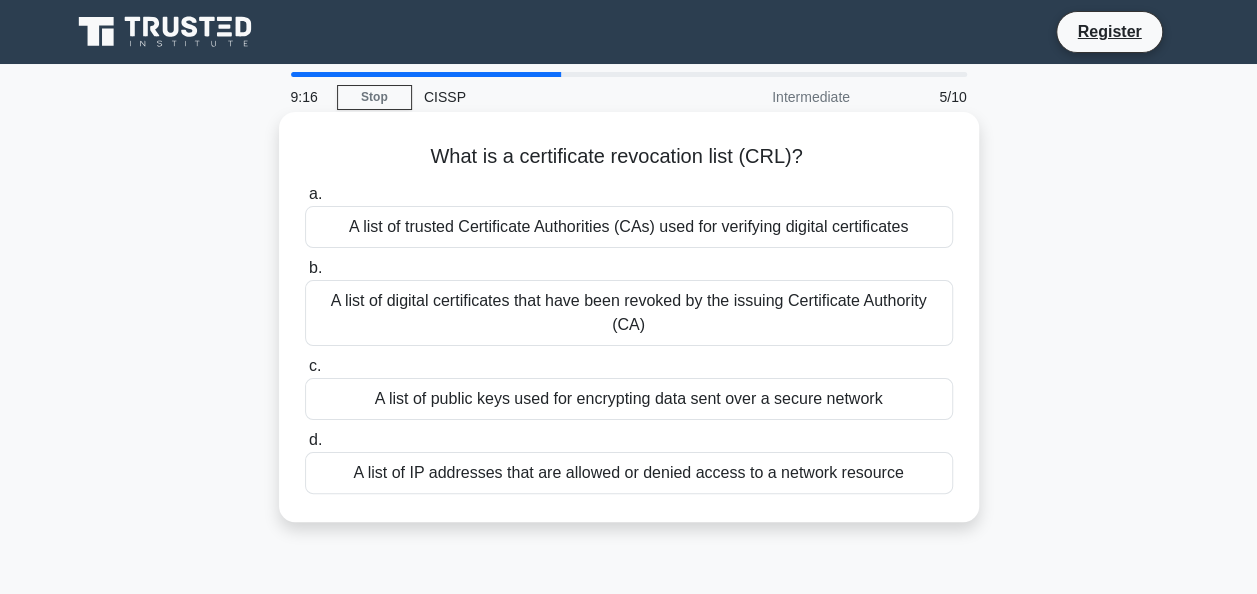 click on "A list of digital certificates that have been revoked by the issuing Certificate Authority (CA)" at bounding box center [629, 313] 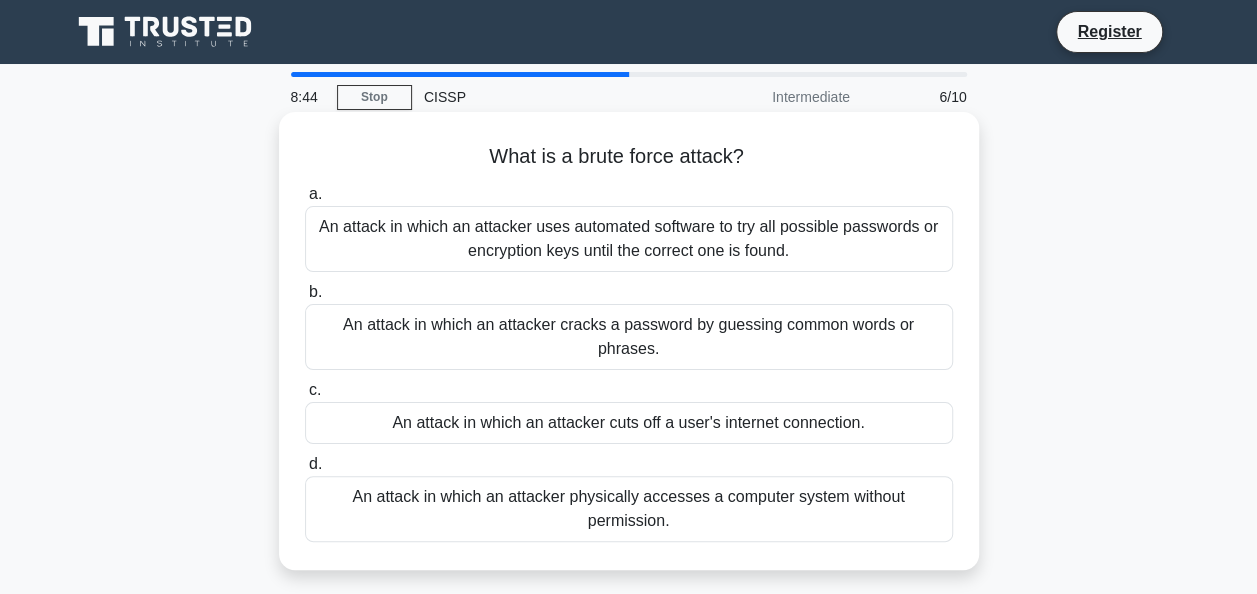 click on "An attack in which an attacker uses automated software to try all possible passwords or encryption keys until the correct one is found." at bounding box center (629, 239) 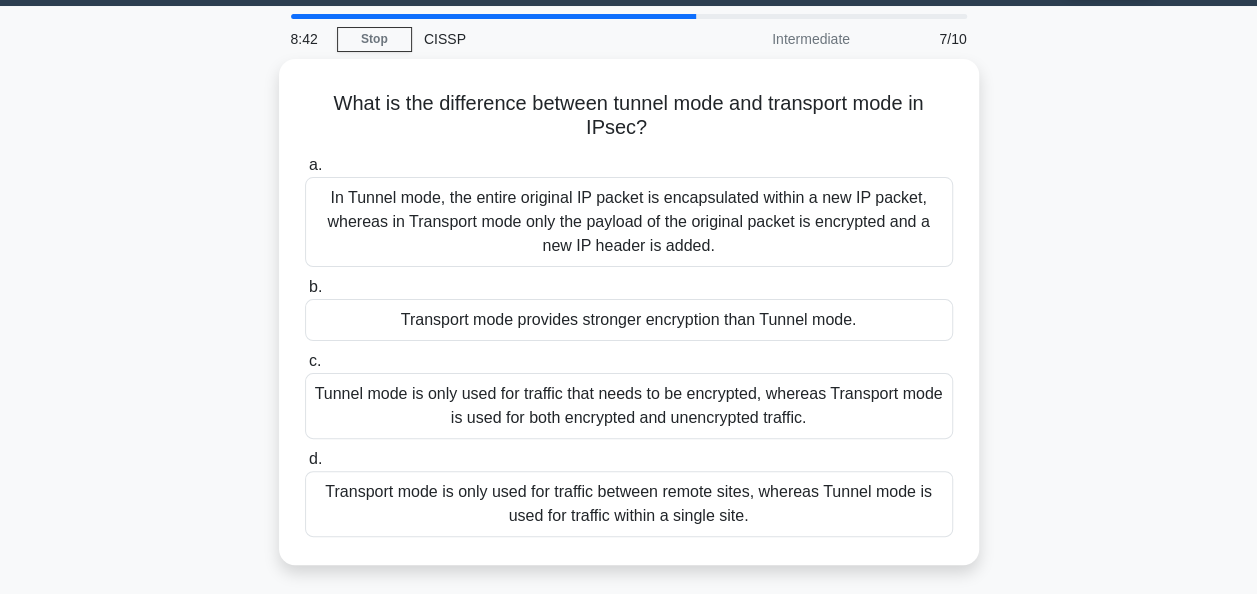 scroll, scrollTop: 59, scrollLeft: 0, axis: vertical 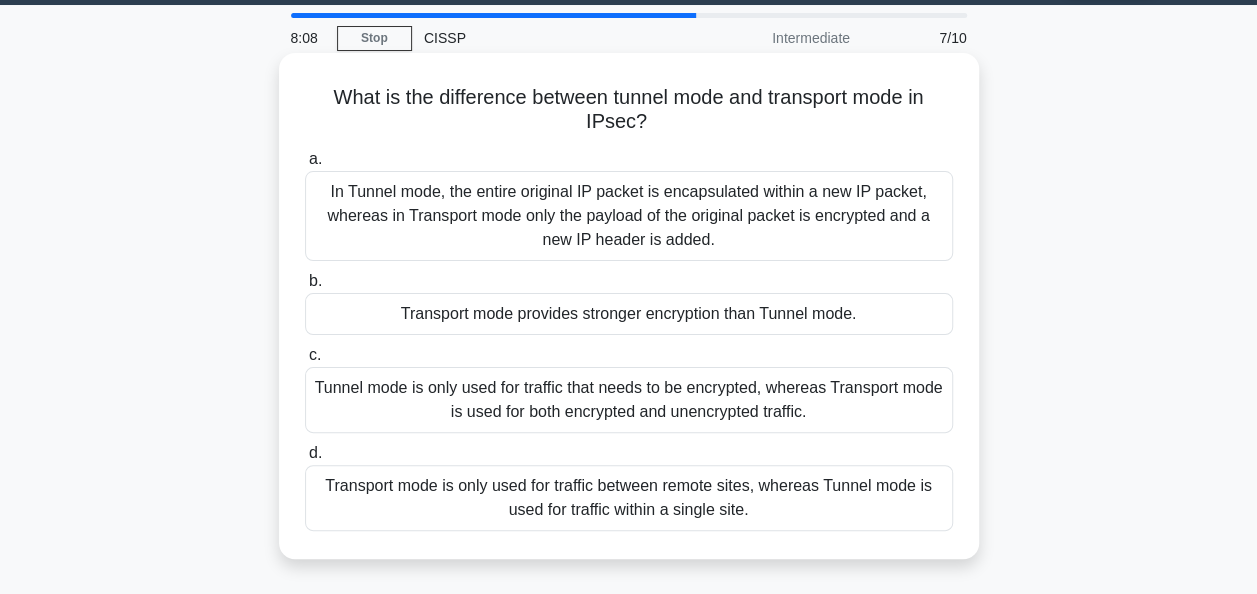 click on "In Tunnel mode, the entire original IP packet is encapsulated within a new IP packet, whereas in Transport mode only the payload of the original packet is encrypted and a new IP header is added." at bounding box center (629, 216) 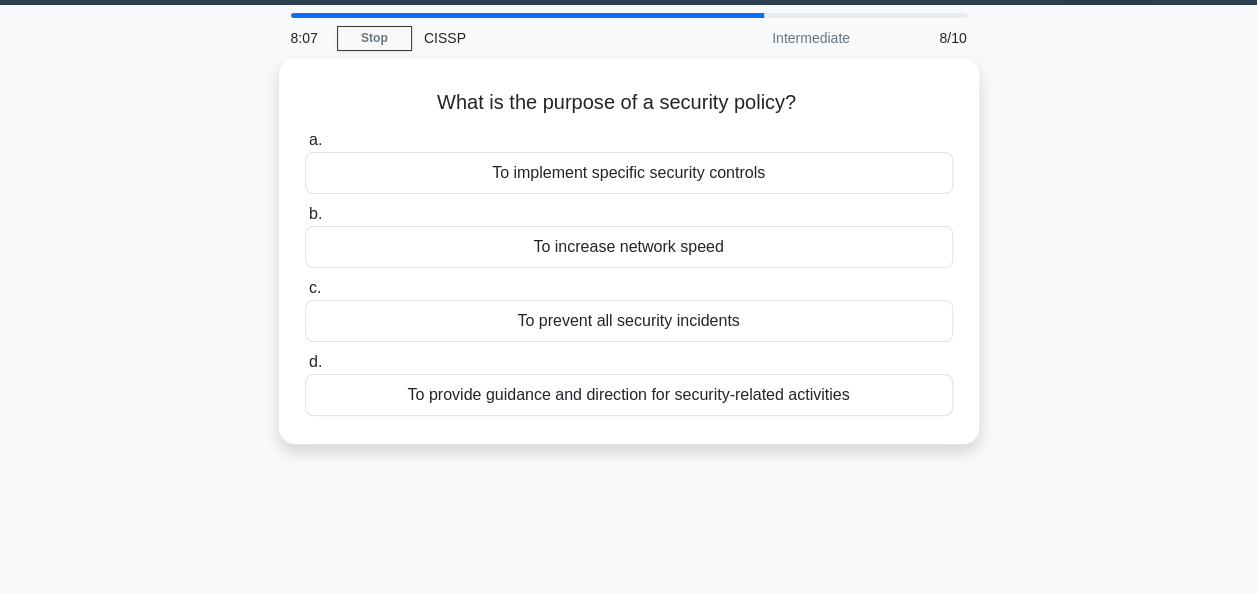 scroll, scrollTop: 0, scrollLeft: 0, axis: both 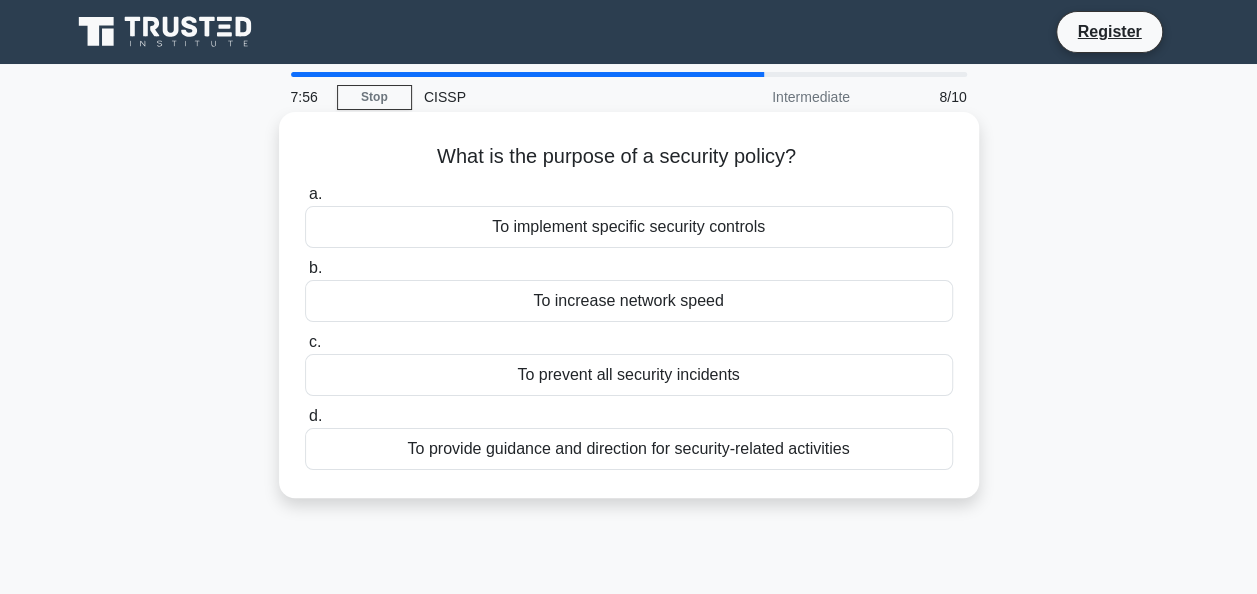click on "To provide guidance and direction for security-related activities" at bounding box center [629, 449] 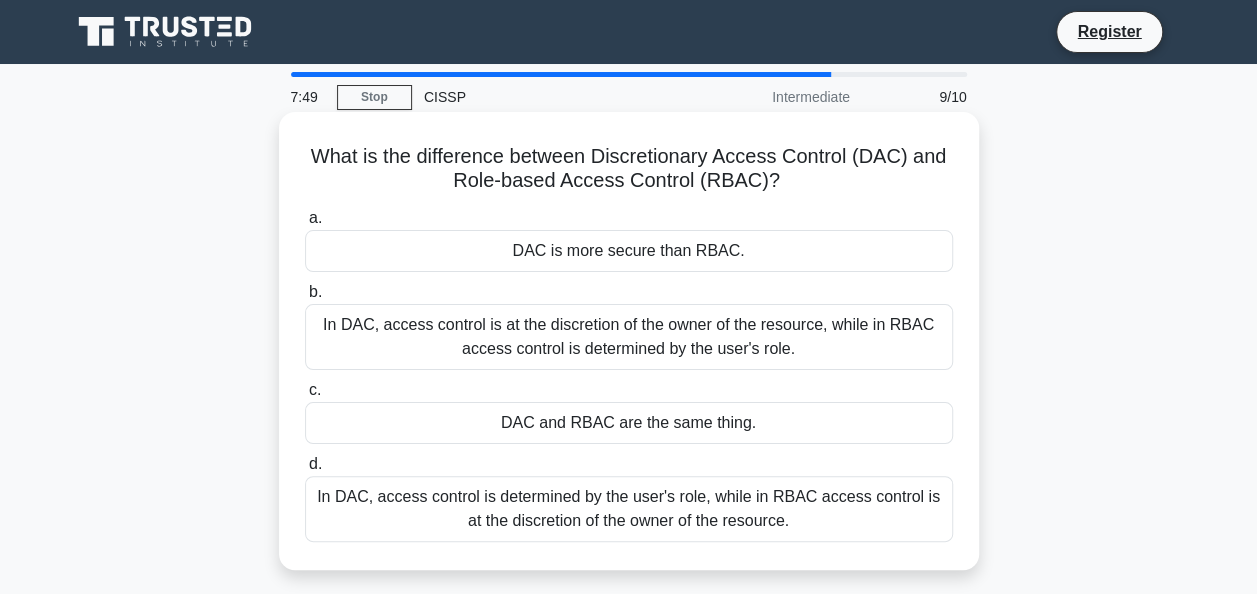 click on "In DAC, access control is at the discretion of the owner of the resource, while in RBAC access control is determined by the user's role." at bounding box center [629, 337] 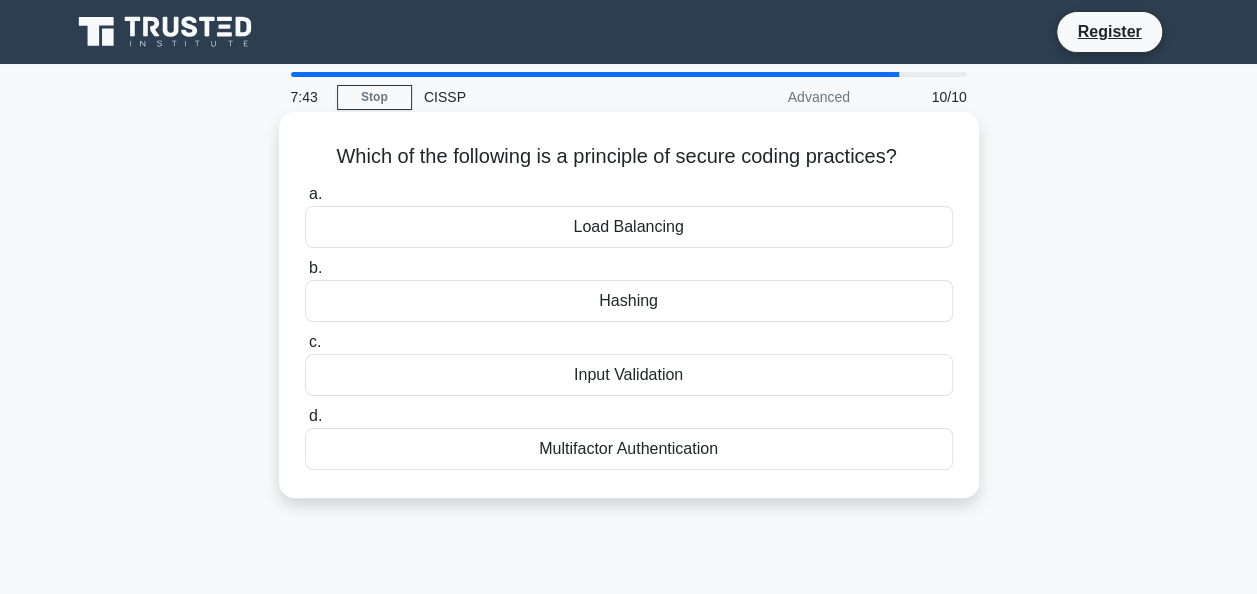 click on "Input Validation" at bounding box center [629, 375] 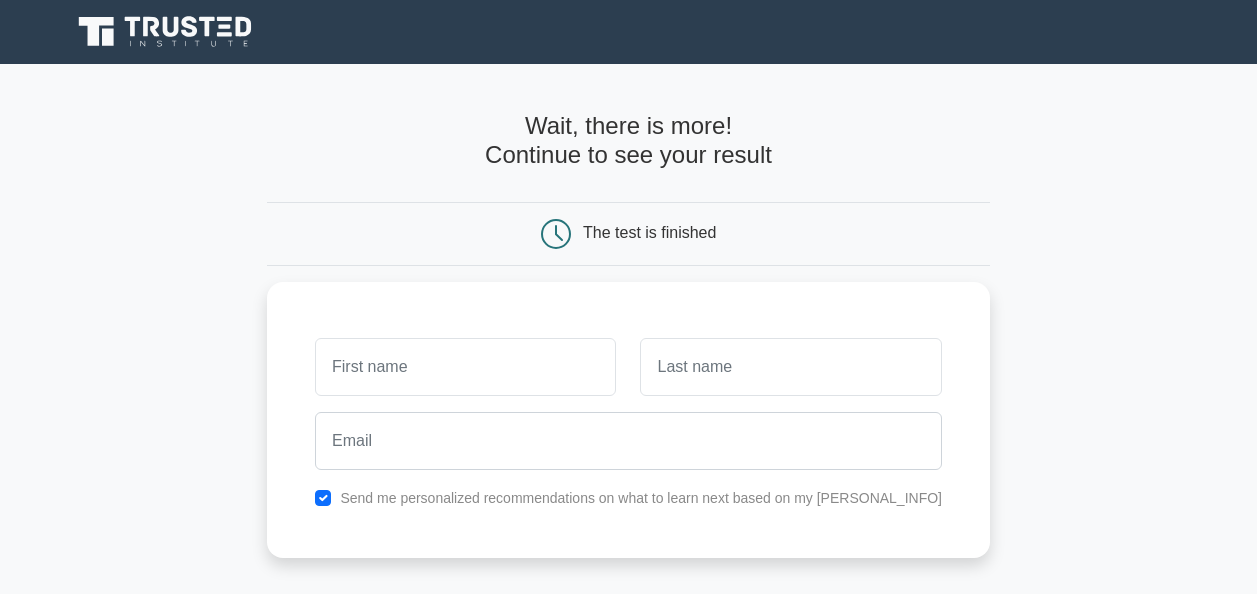 scroll, scrollTop: 0, scrollLeft: 0, axis: both 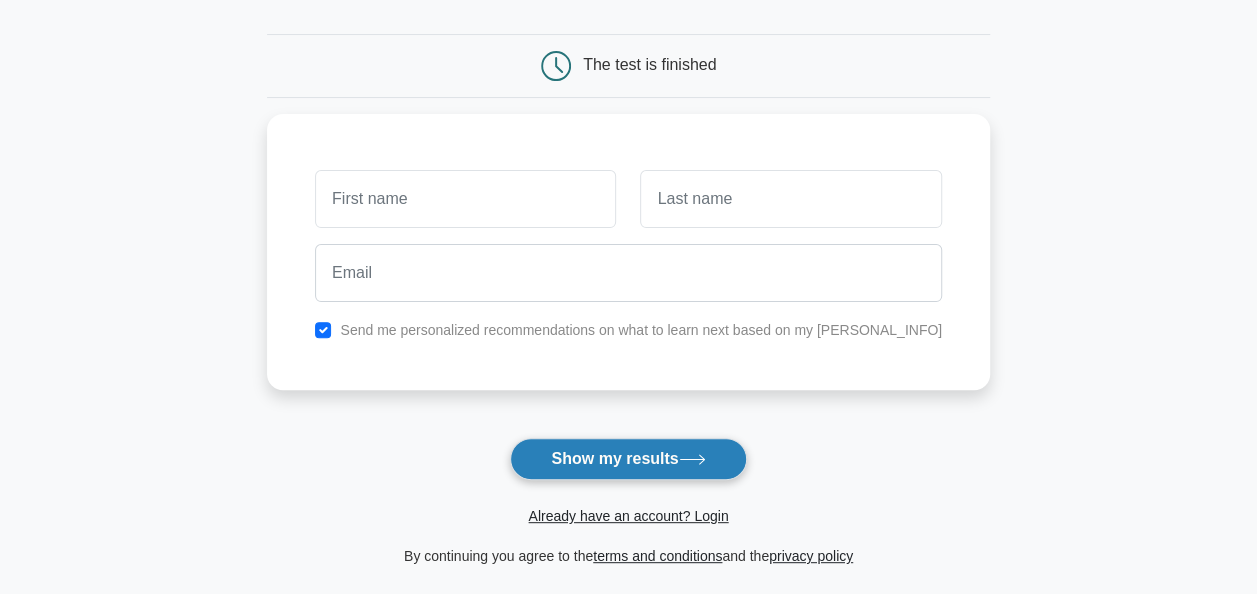 click on "Show my results" at bounding box center (628, 459) 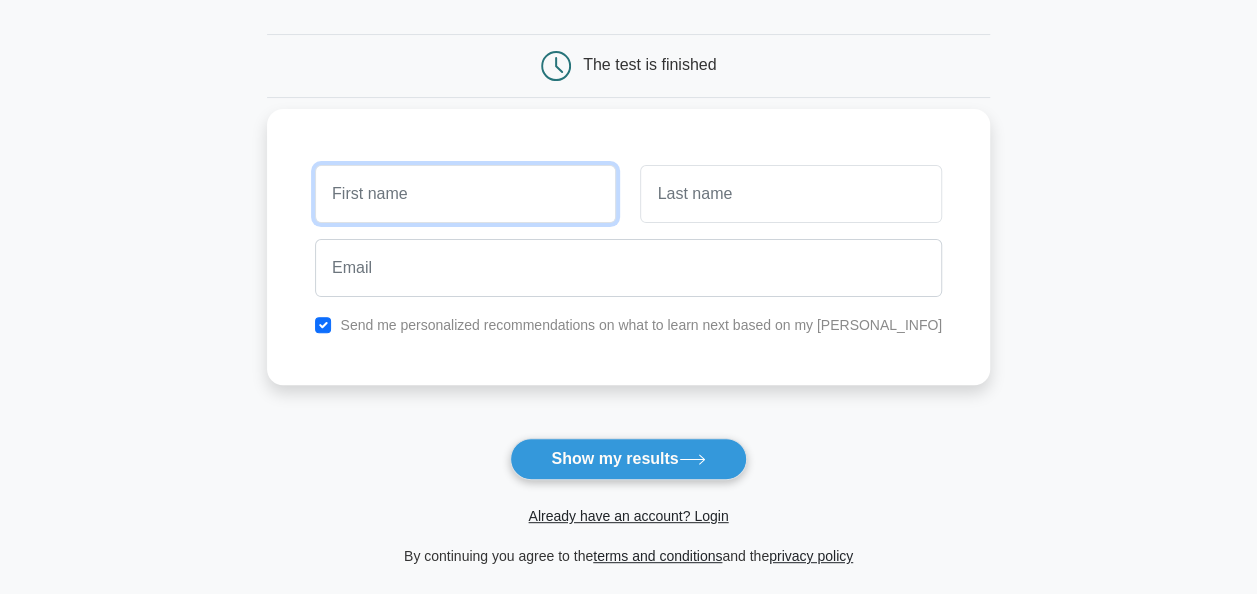 scroll, scrollTop: 0, scrollLeft: 0, axis: both 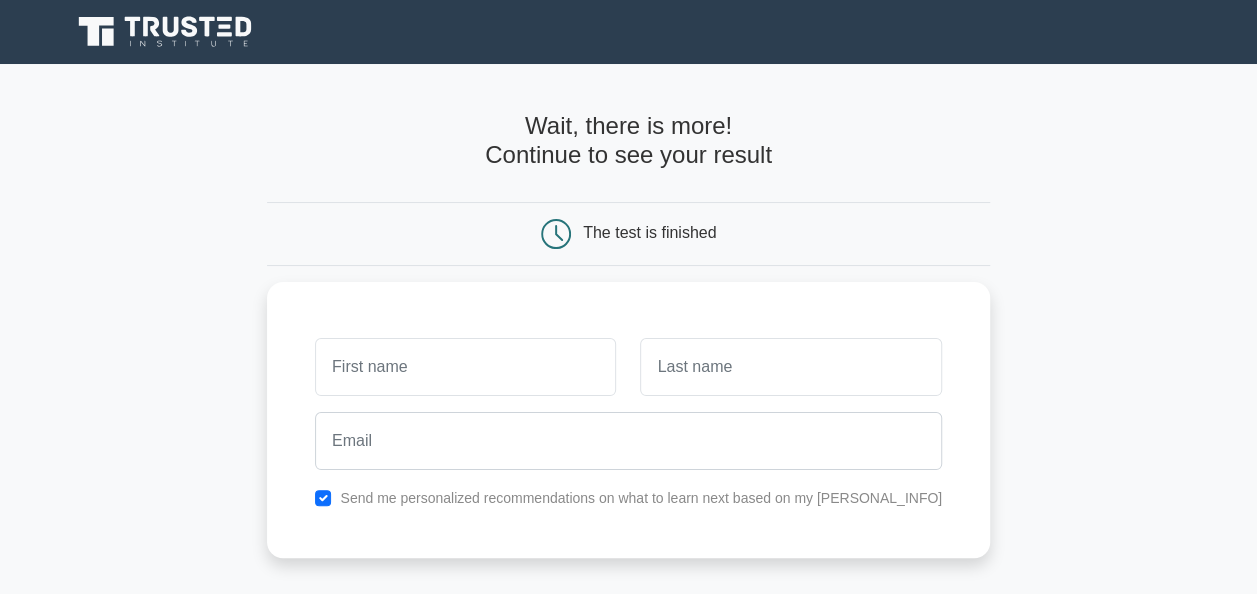 click at bounding box center (167, 32) 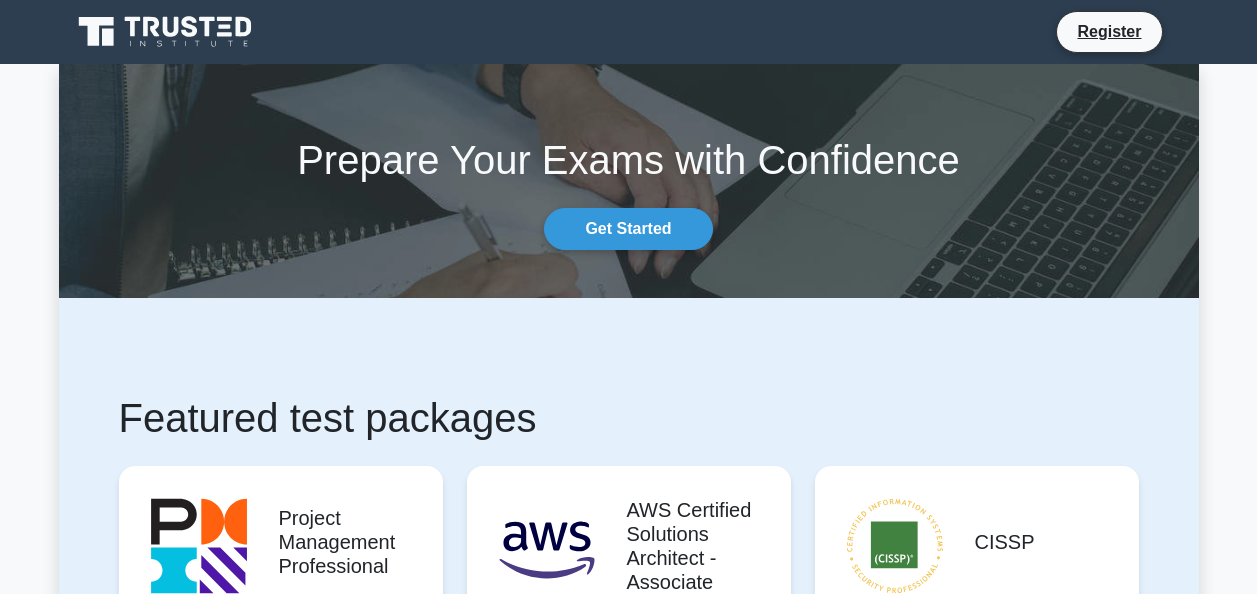 scroll, scrollTop: 0, scrollLeft: 0, axis: both 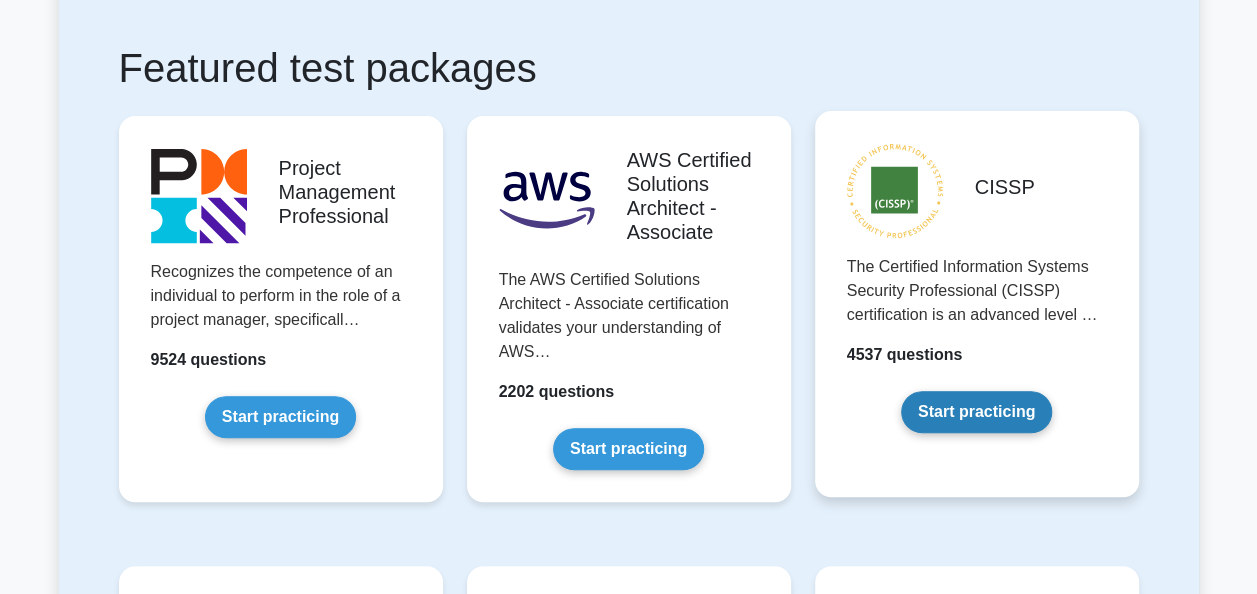 click on "Start practicing" at bounding box center [976, 412] 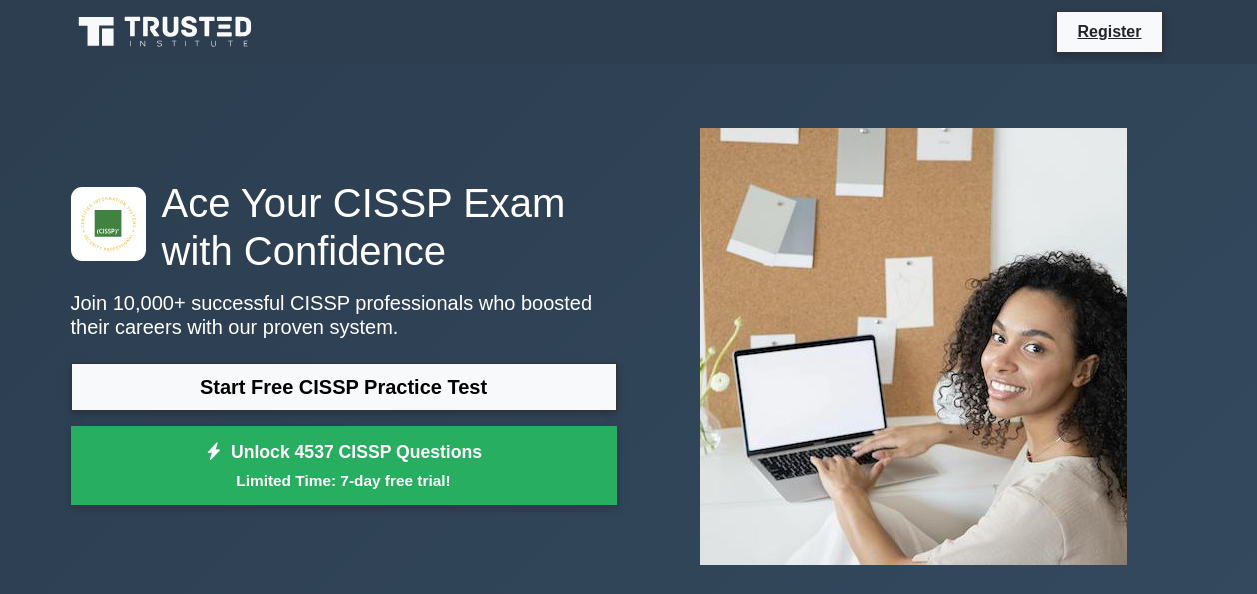 scroll, scrollTop: 0, scrollLeft: 0, axis: both 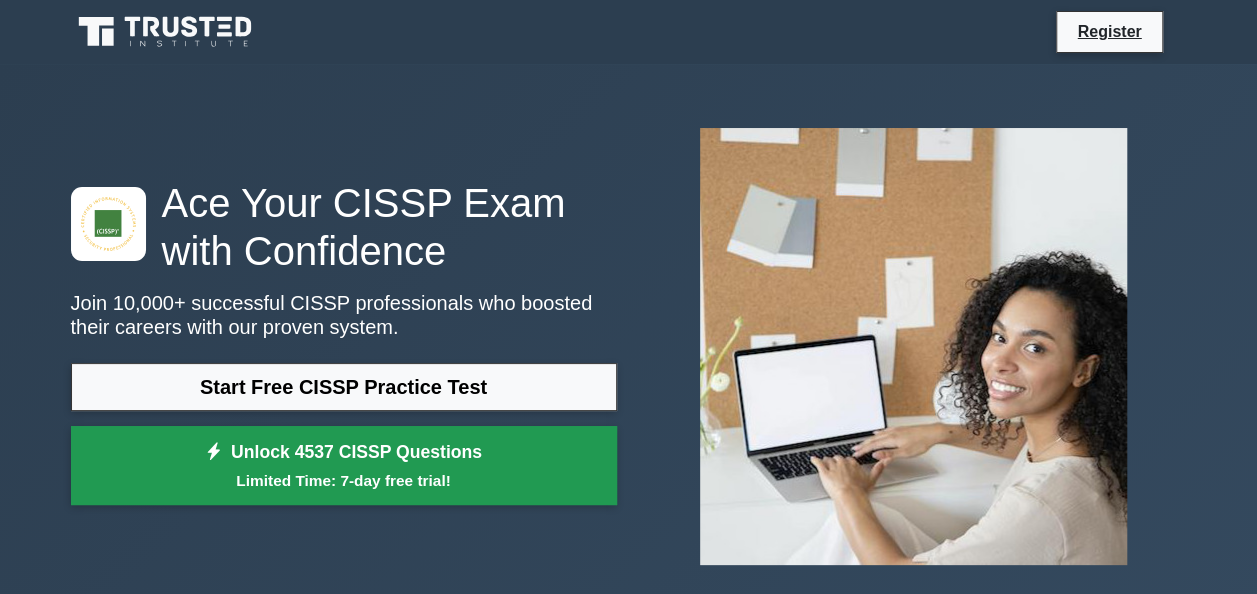 click on "Limited Time: 7-day free trial!" at bounding box center [344, 480] 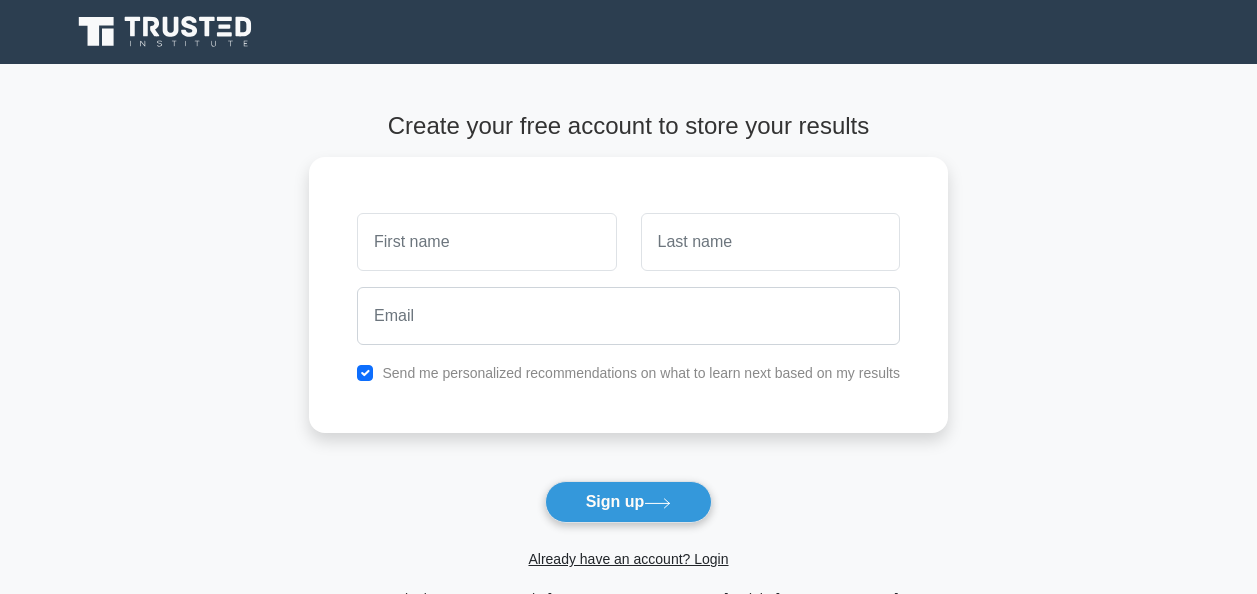 scroll, scrollTop: 0, scrollLeft: 0, axis: both 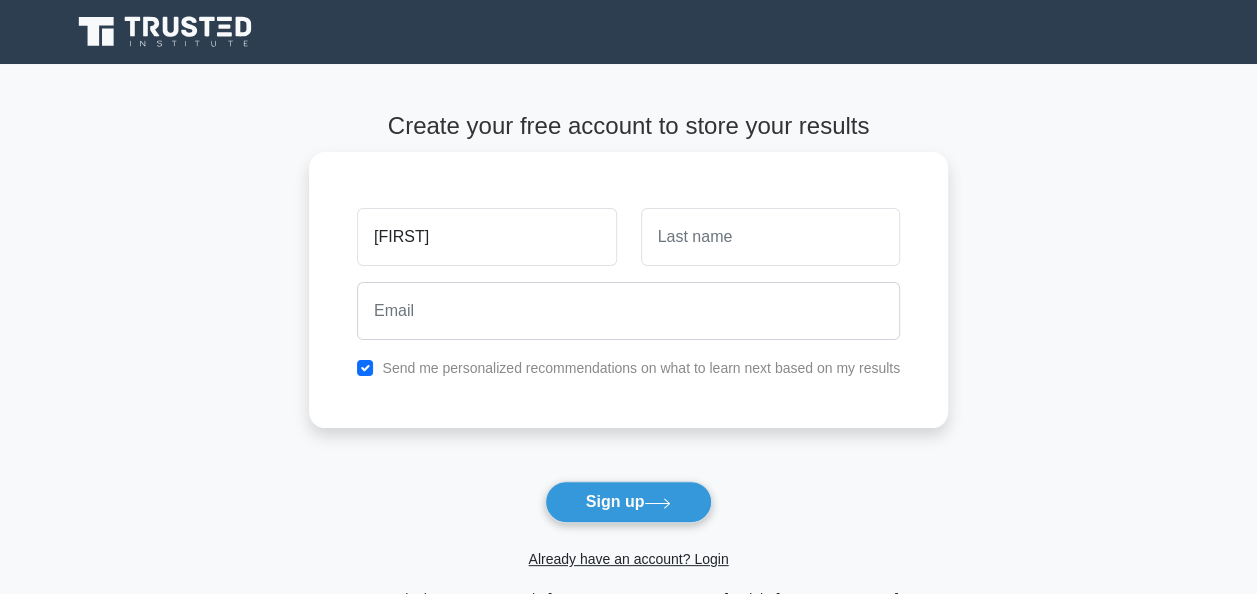 type on "Lars" 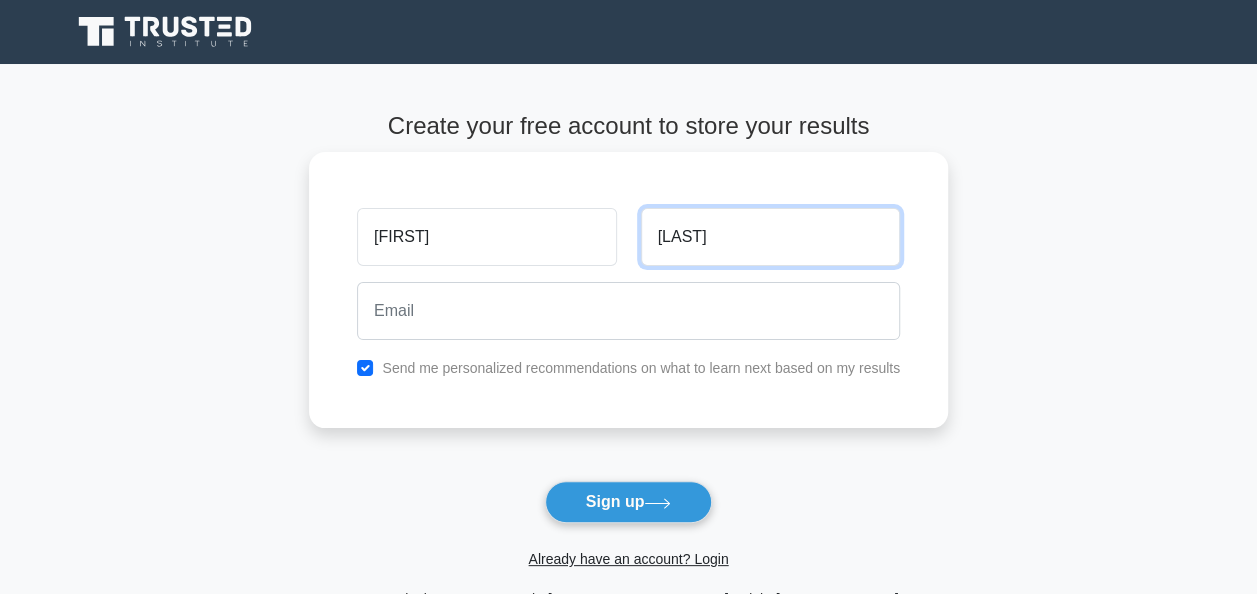 type on "Noordijk" 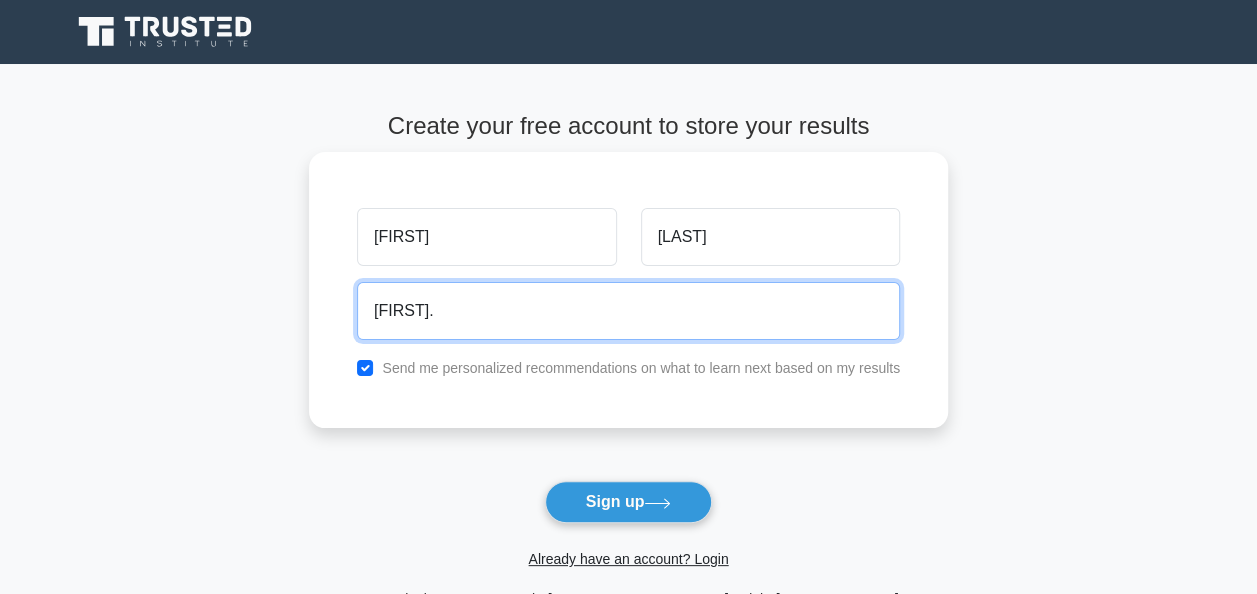type on "lars.noordijk@rdi.nl" 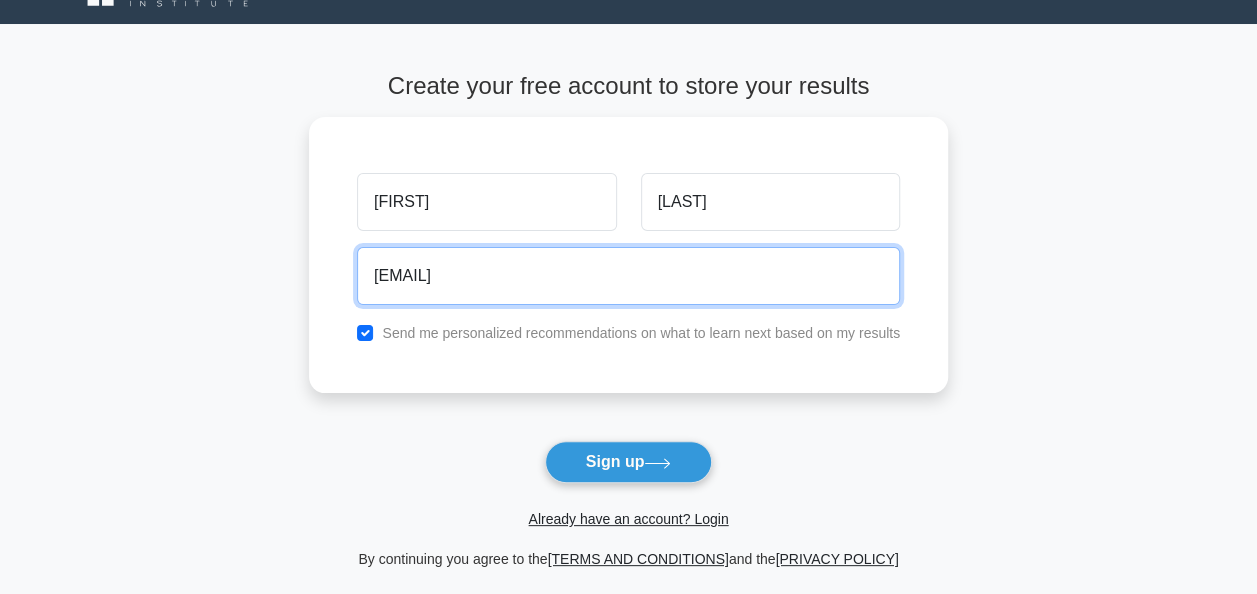 scroll, scrollTop: 65, scrollLeft: 0, axis: vertical 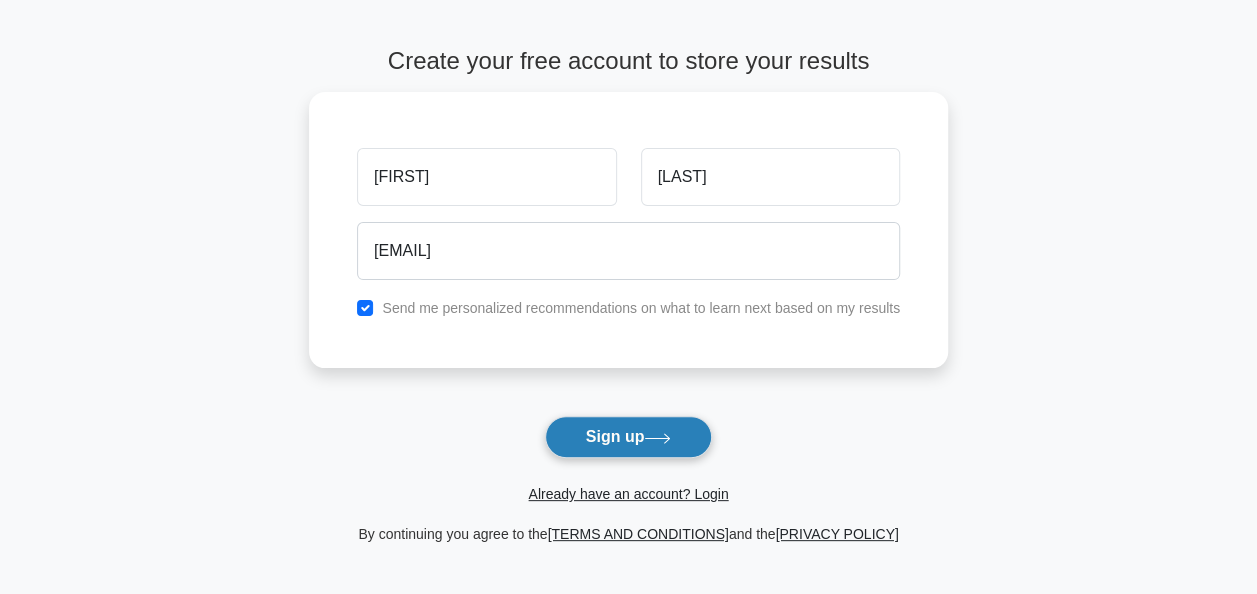 click on "Sign up" at bounding box center [629, 437] 